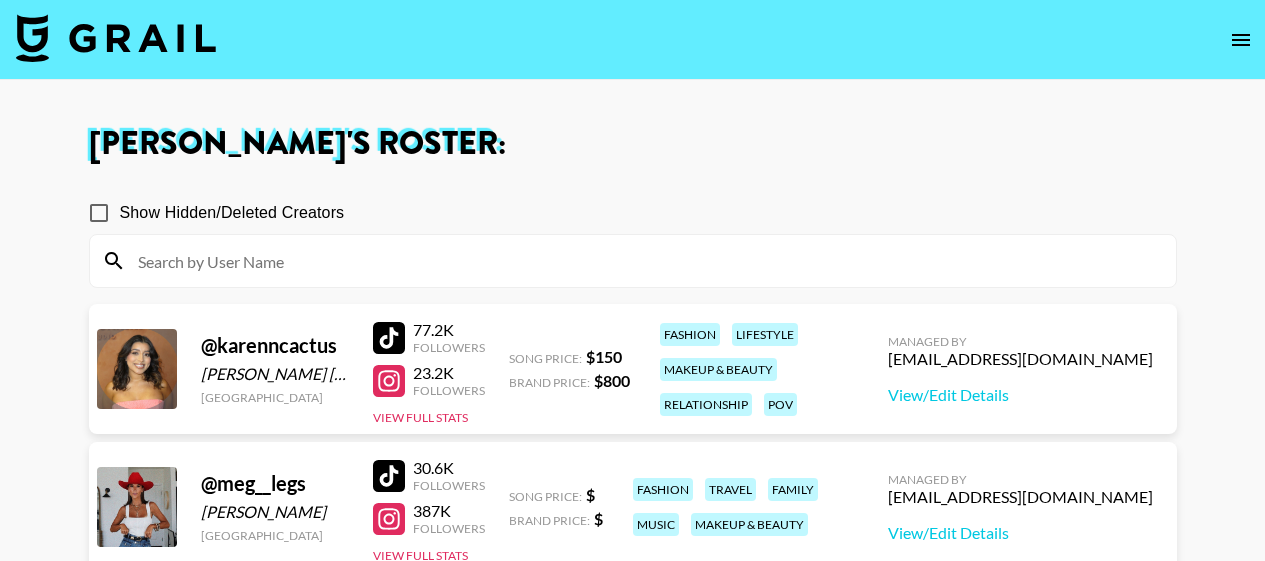 scroll, scrollTop: 695, scrollLeft: 0, axis: vertical 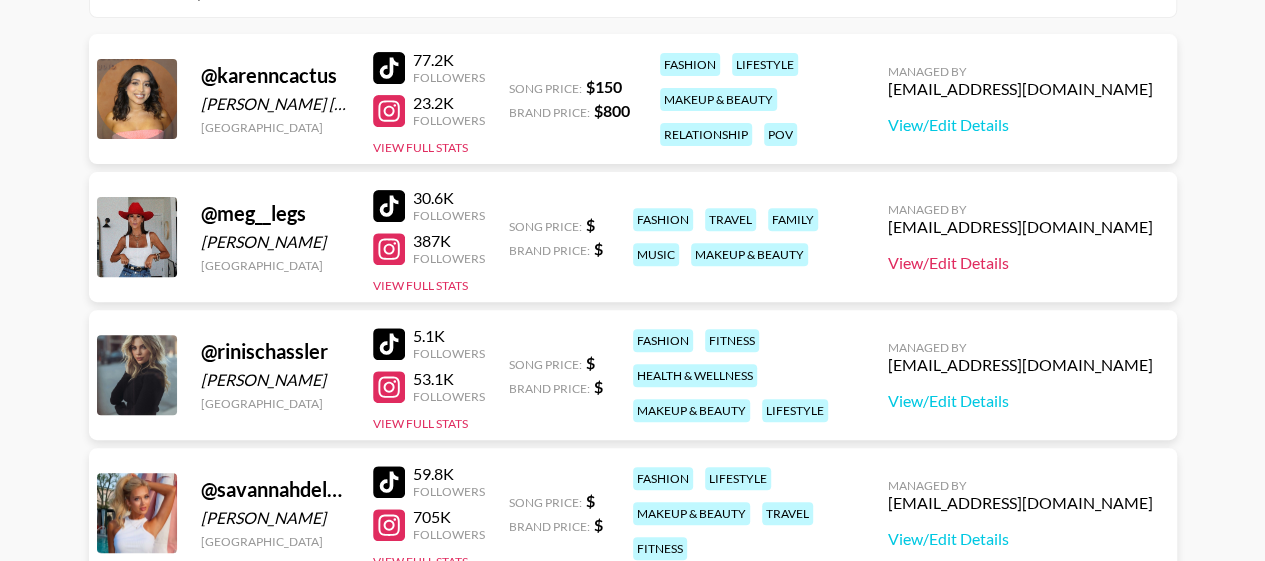 click on "View/Edit Details" at bounding box center (1020, 263) 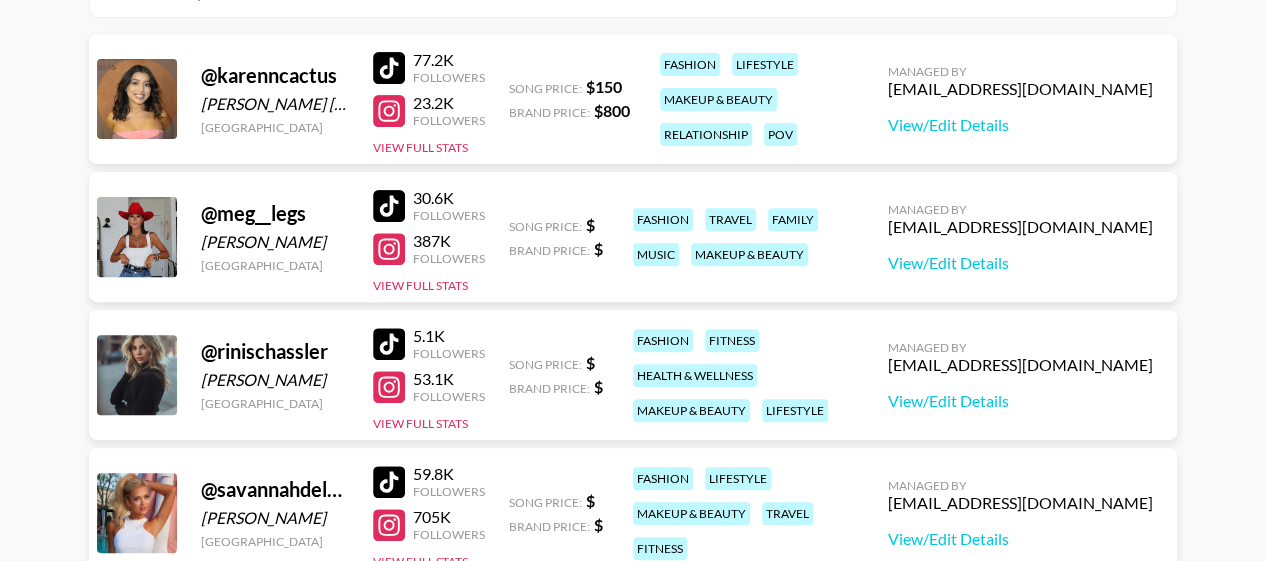 drag, startPoint x: 1262, startPoint y: 199, endPoint x: 1278, endPoint y: 31, distance: 168.76018 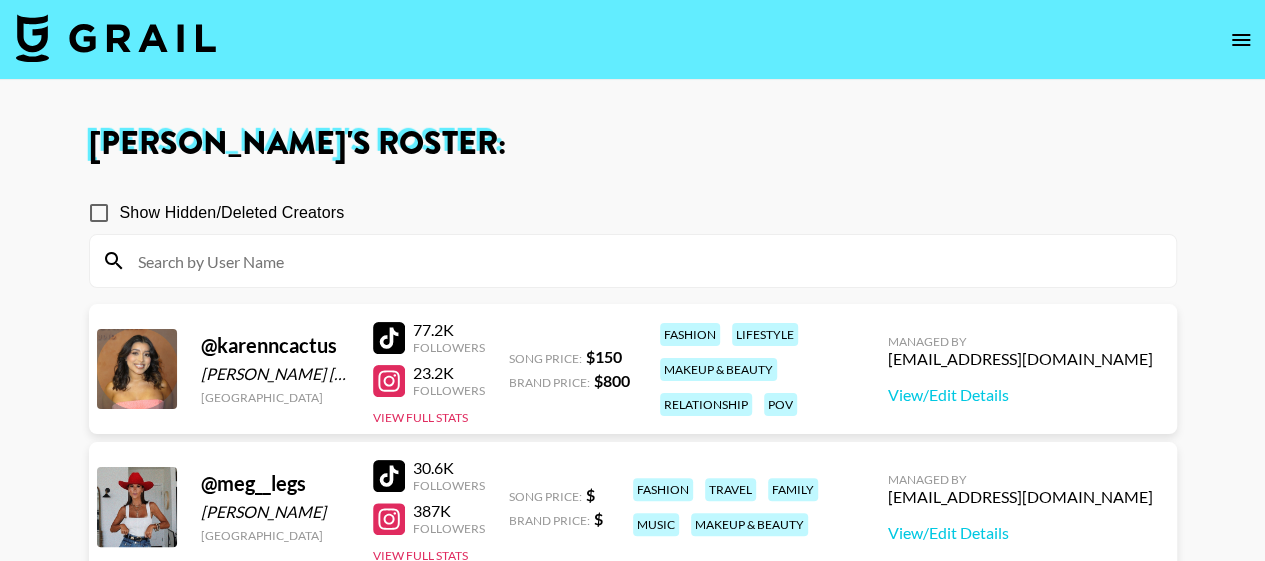 click 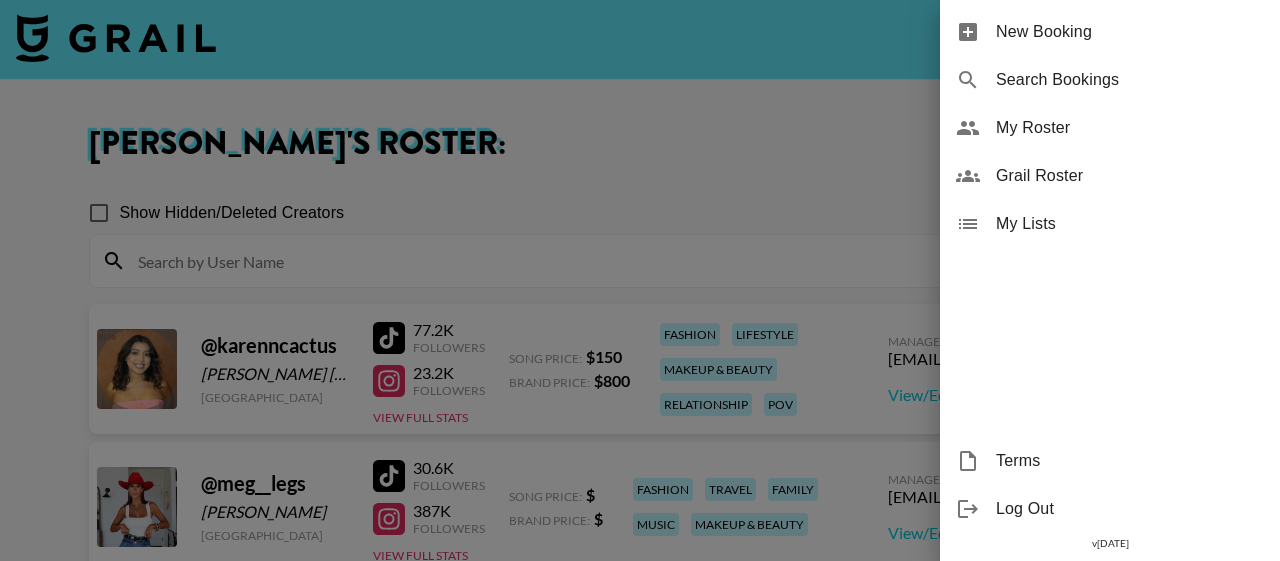 click on "Grail Roster" at bounding box center (1110, 176) 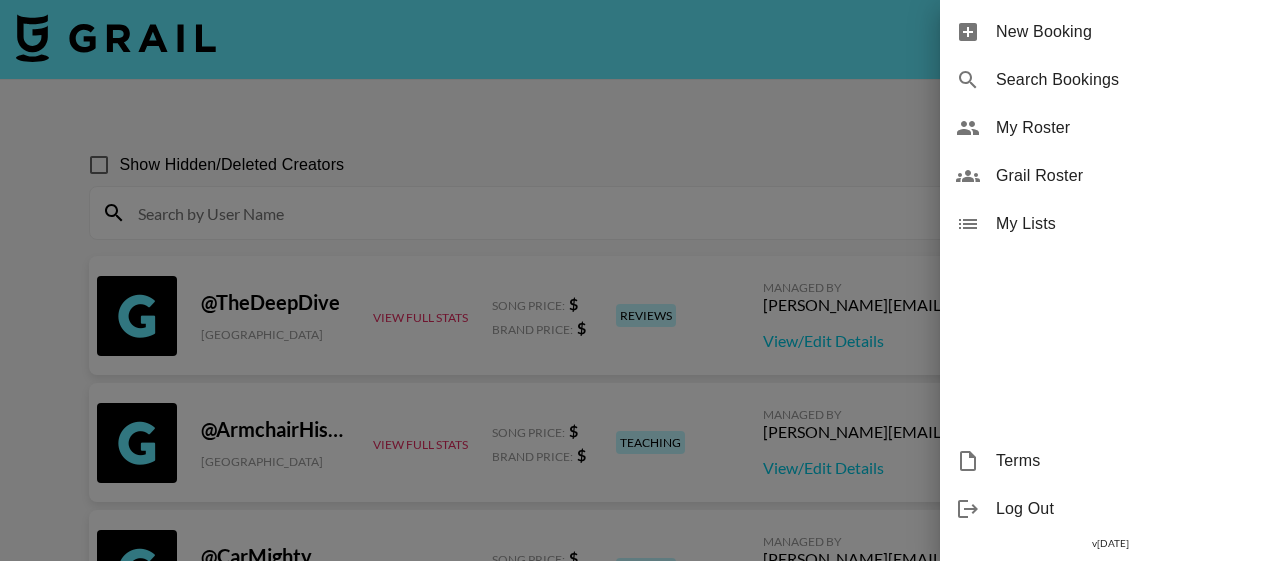 click at bounding box center (640, 280) 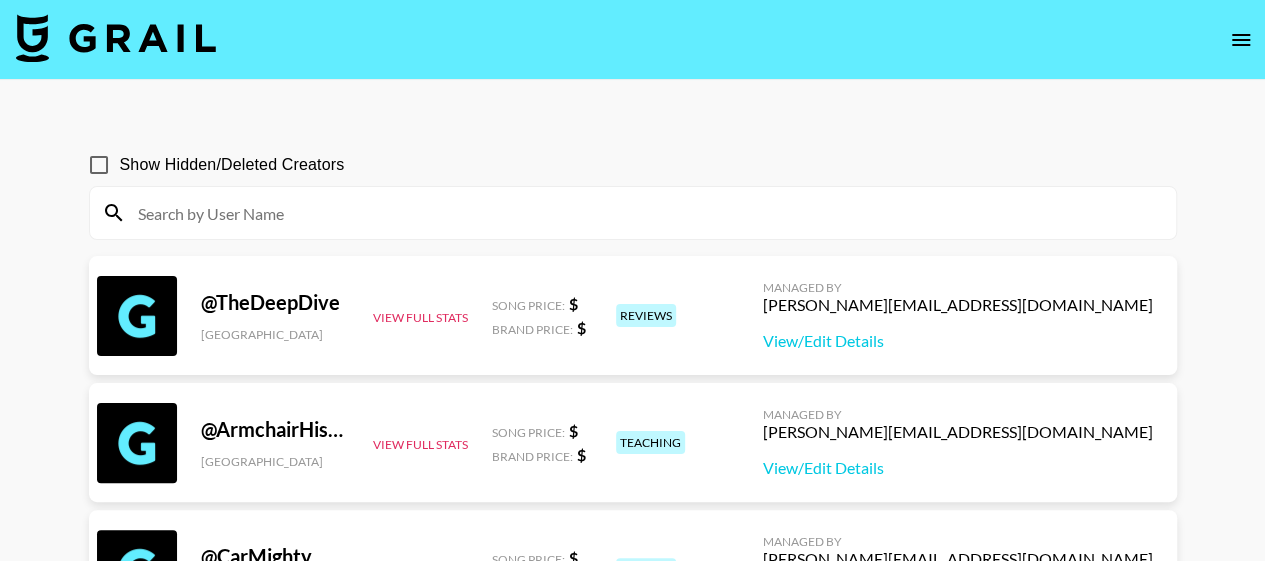 click at bounding box center (645, 213) 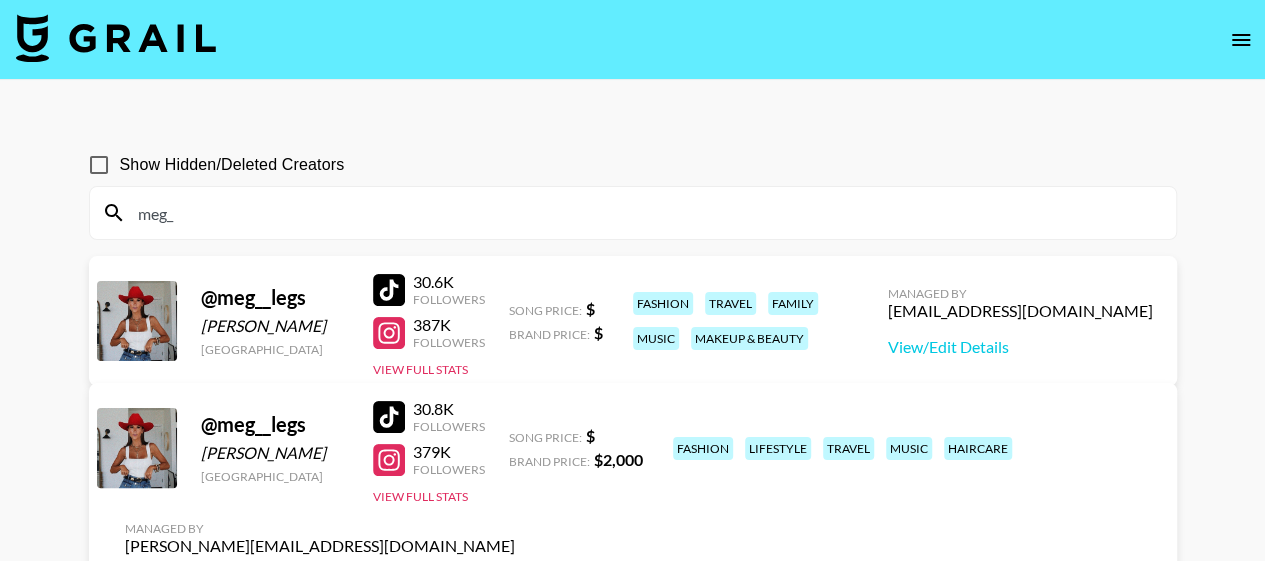 type on "meg_" 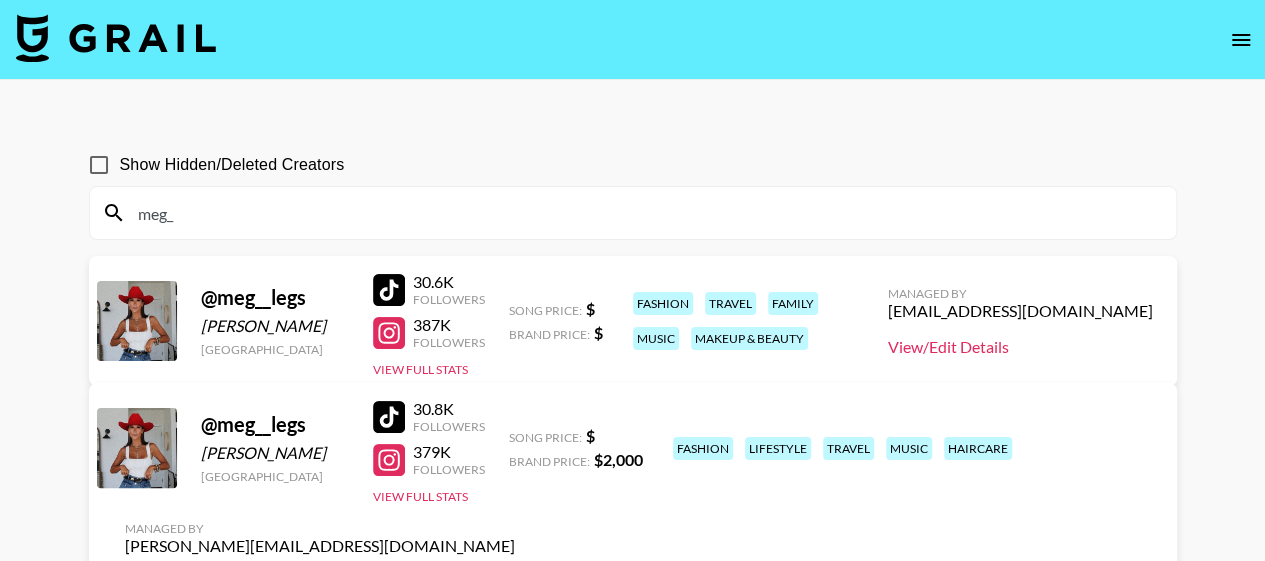 click on "View/Edit Details" at bounding box center (1020, 347) 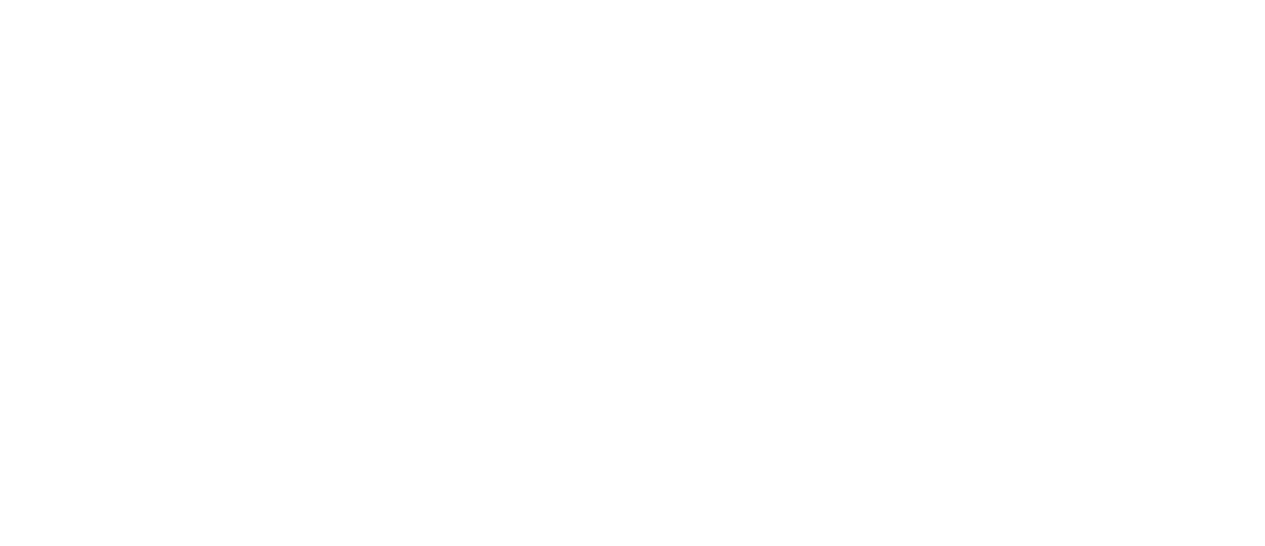scroll, scrollTop: 0, scrollLeft: 0, axis: both 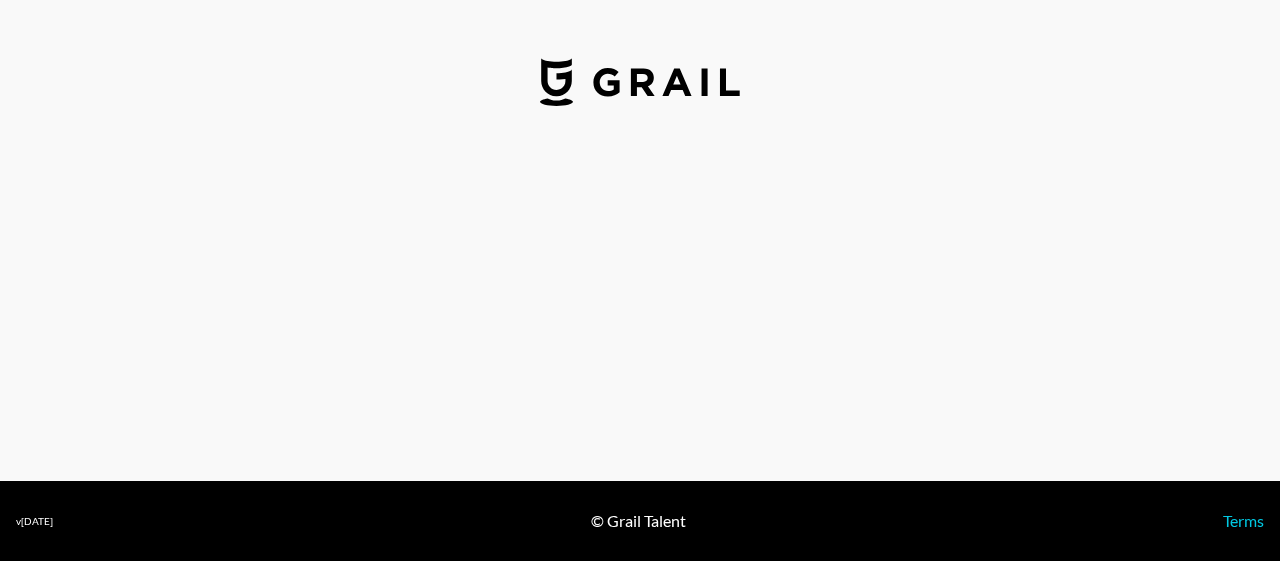 select on "USD" 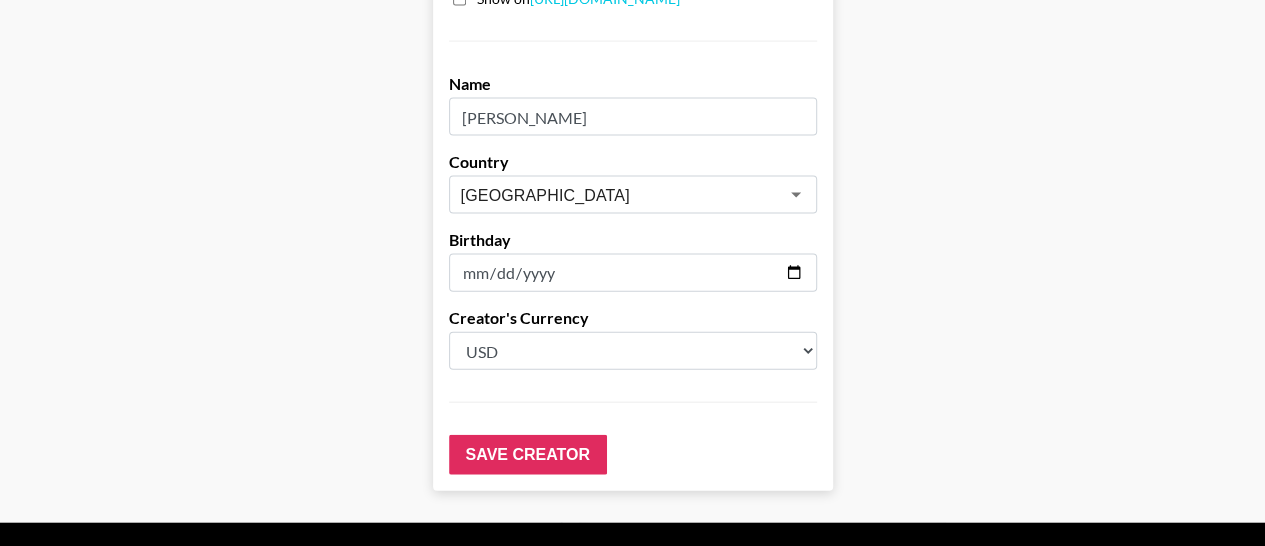 scroll, scrollTop: 0, scrollLeft: 0, axis: both 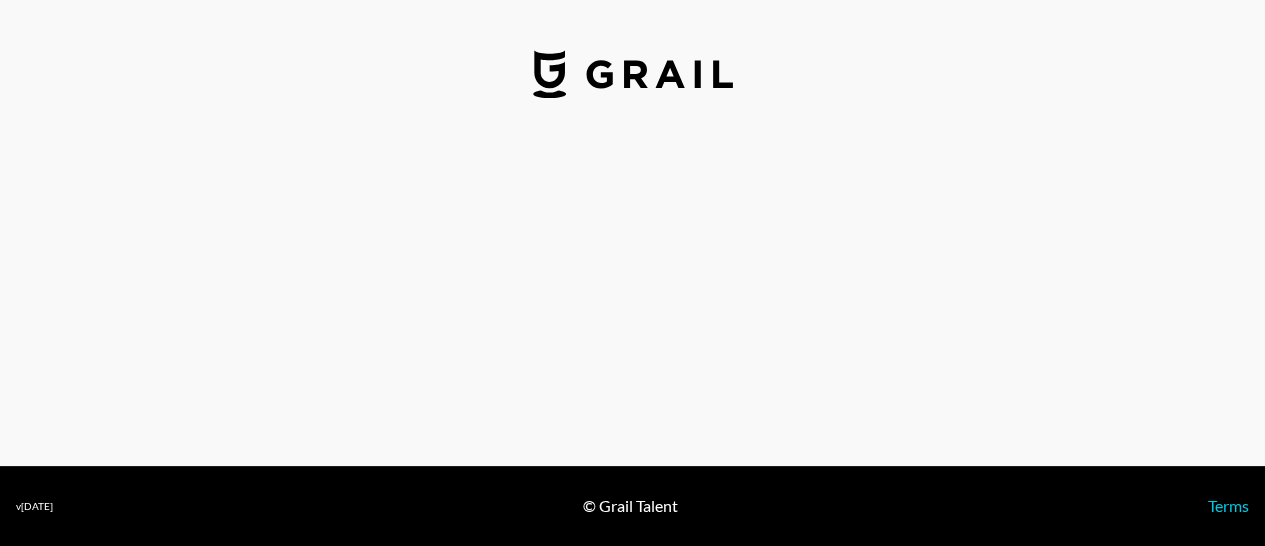 select on "USD" 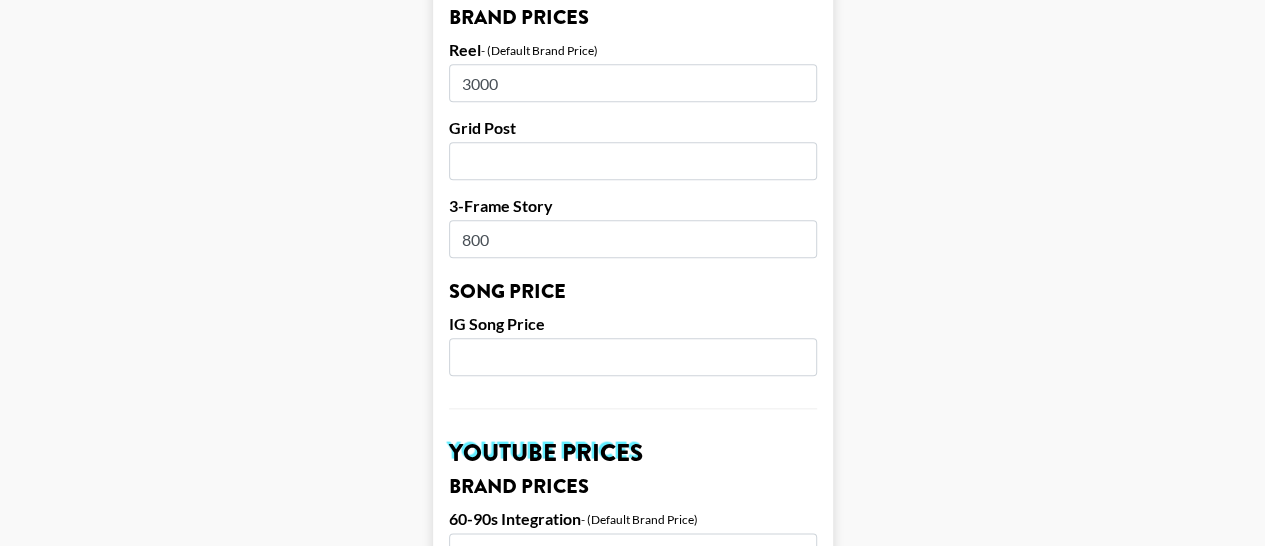 scroll, scrollTop: 926, scrollLeft: 0, axis: vertical 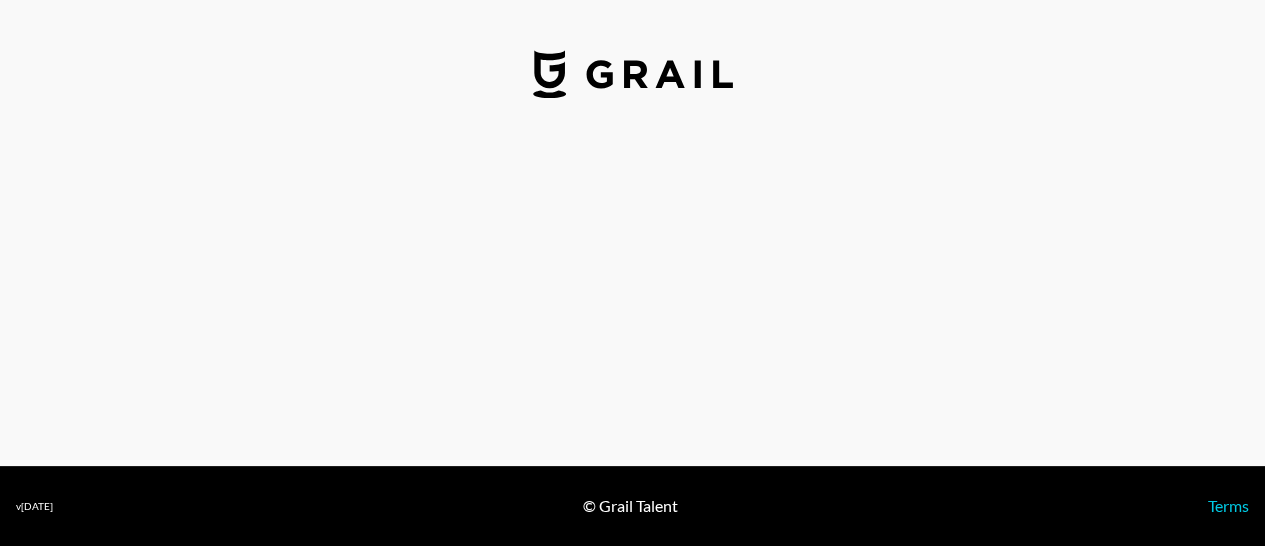 select on "USD" 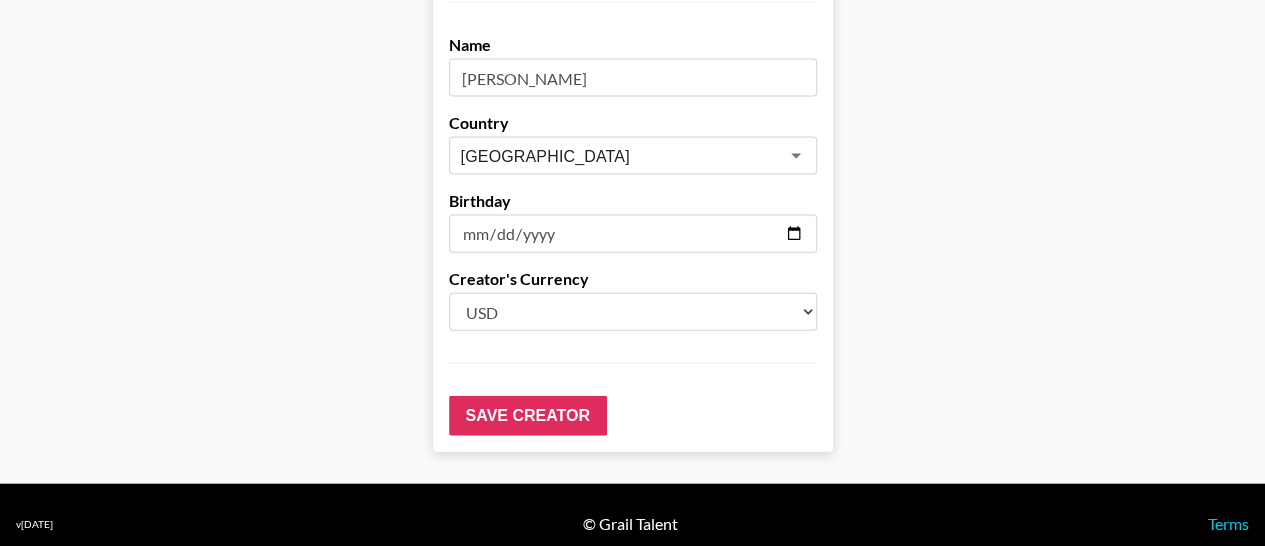 scroll, scrollTop: 2165, scrollLeft: 0, axis: vertical 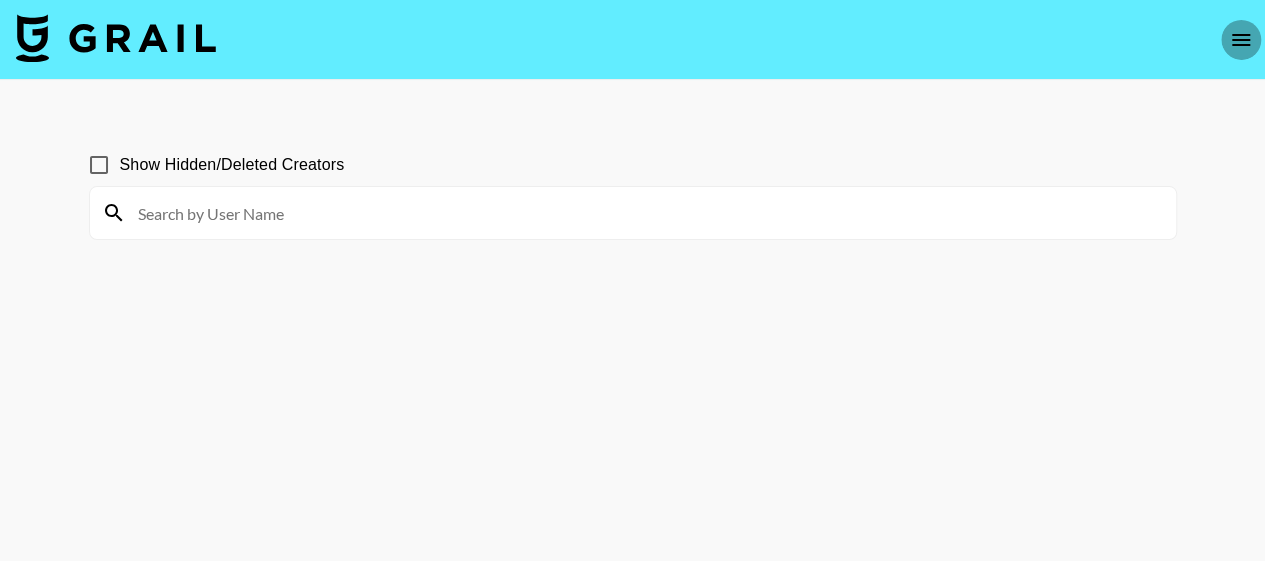 click 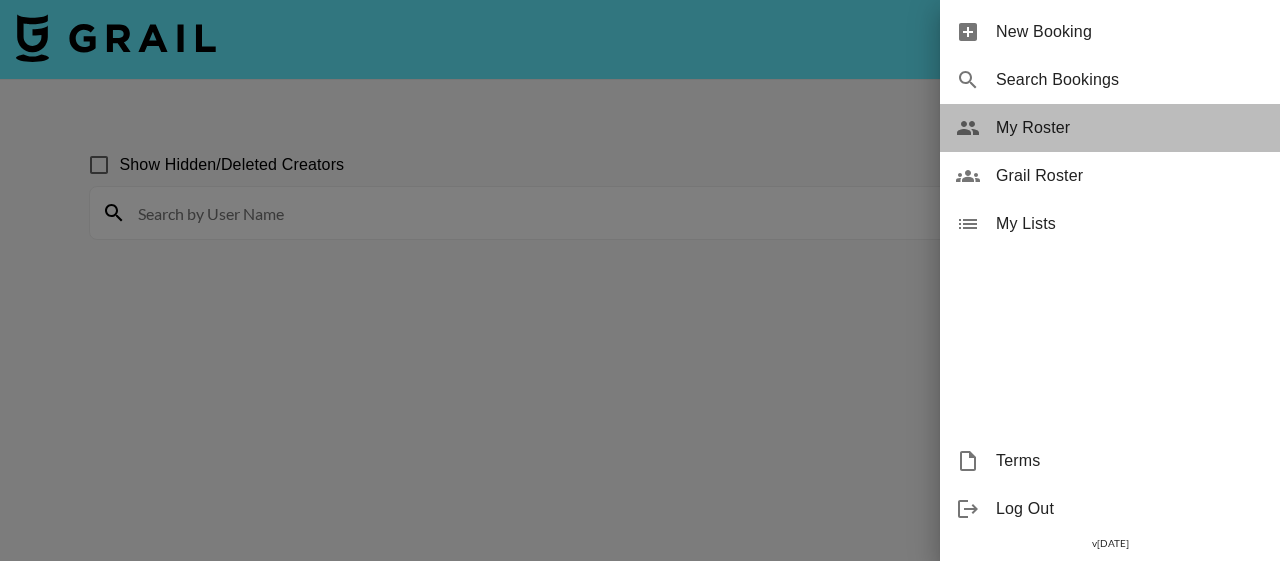 click on "My Roster" at bounding box center (1130, 128) 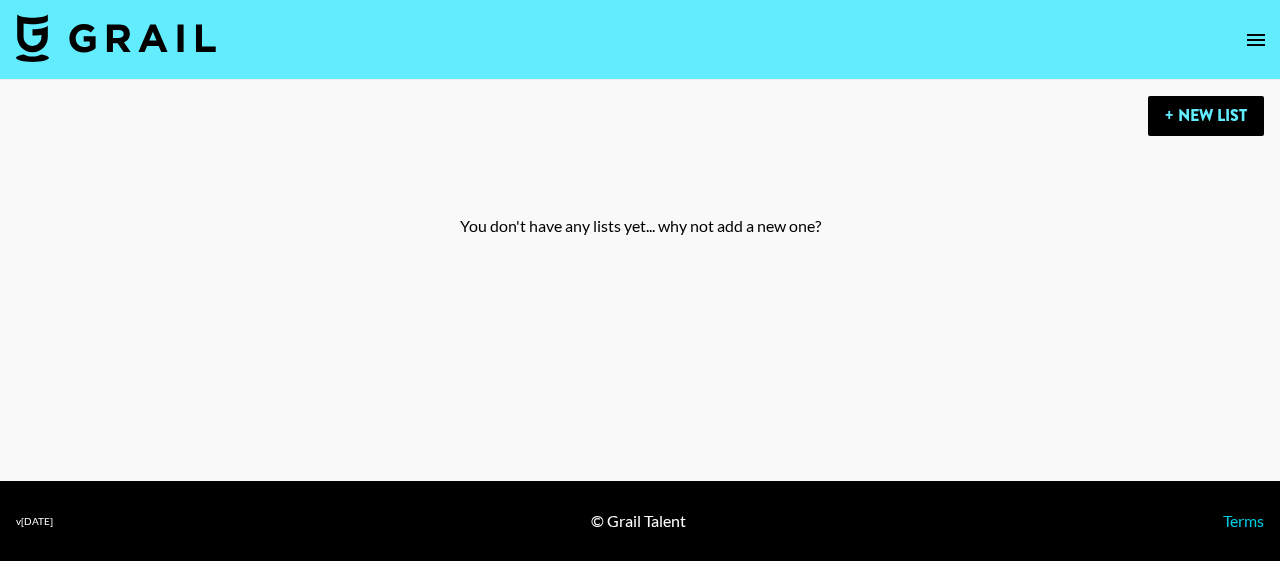 click at bounding box center (640, 40) 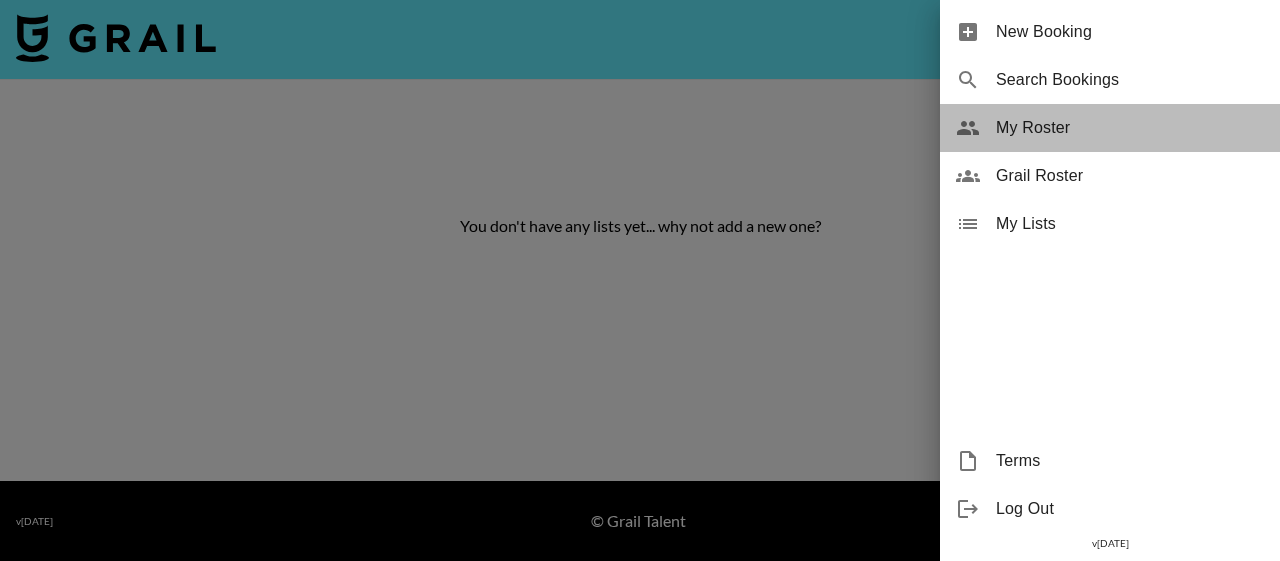 click on "My Roster" at bounding box center (1130, 128) 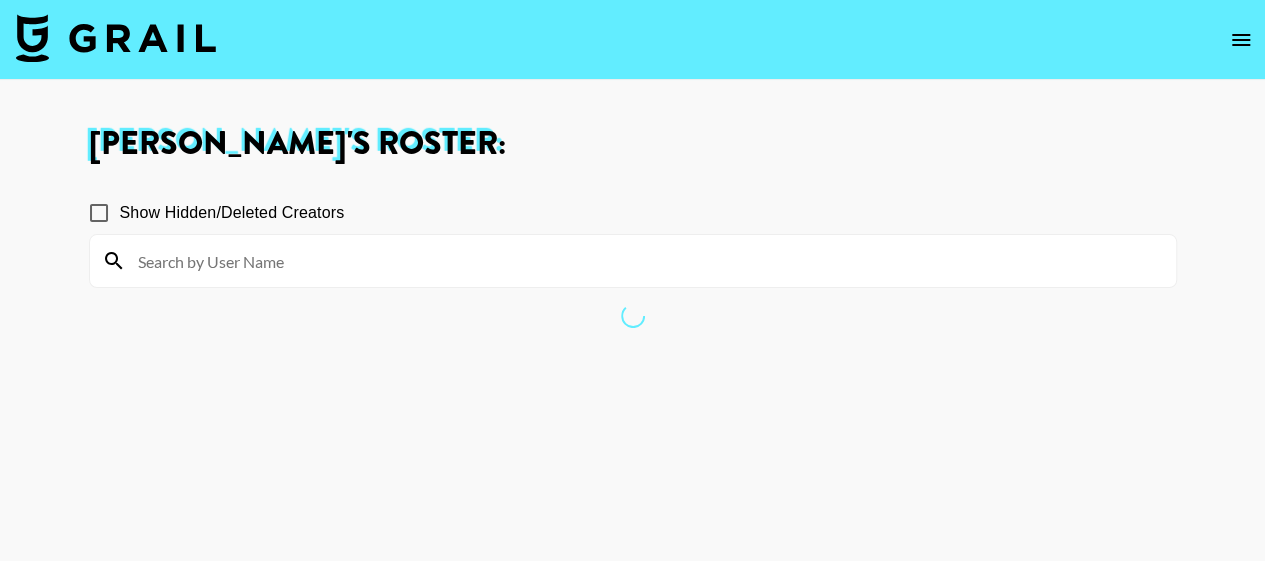 scroll, scrollTop: 144, scrollLeft: 0, axis: vertical 